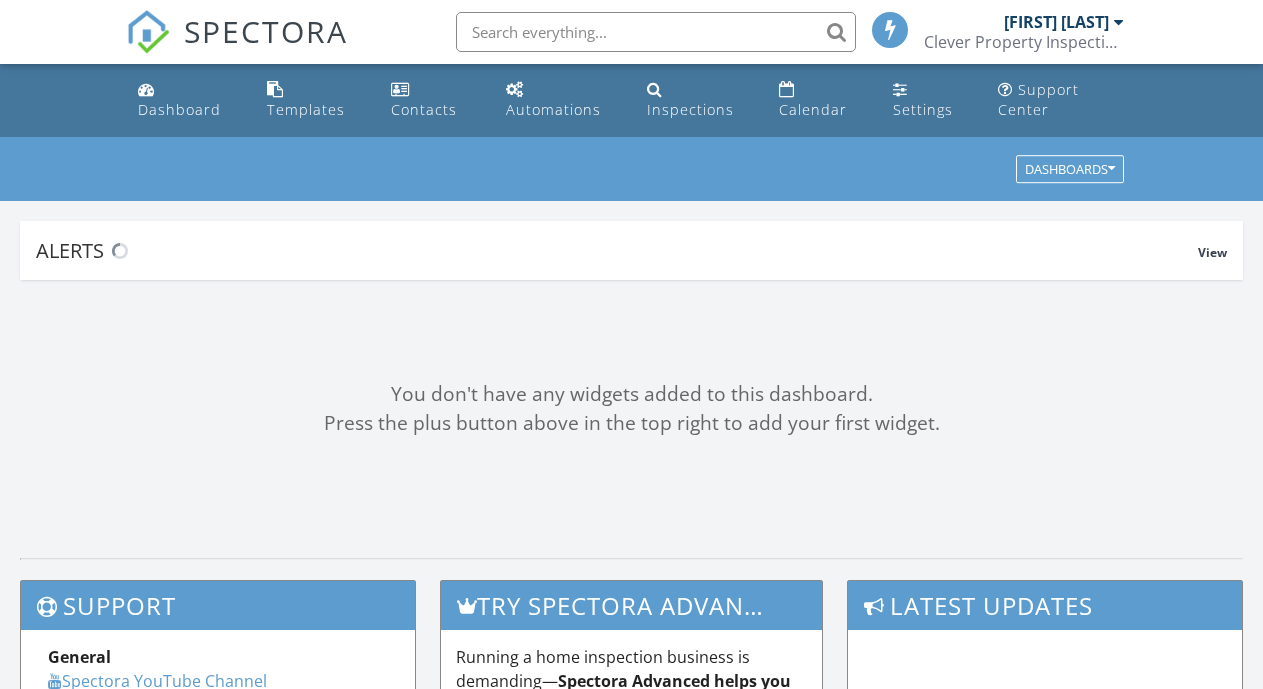 scroll, scrollTop: 0, scrollLeft: 0, axis: both 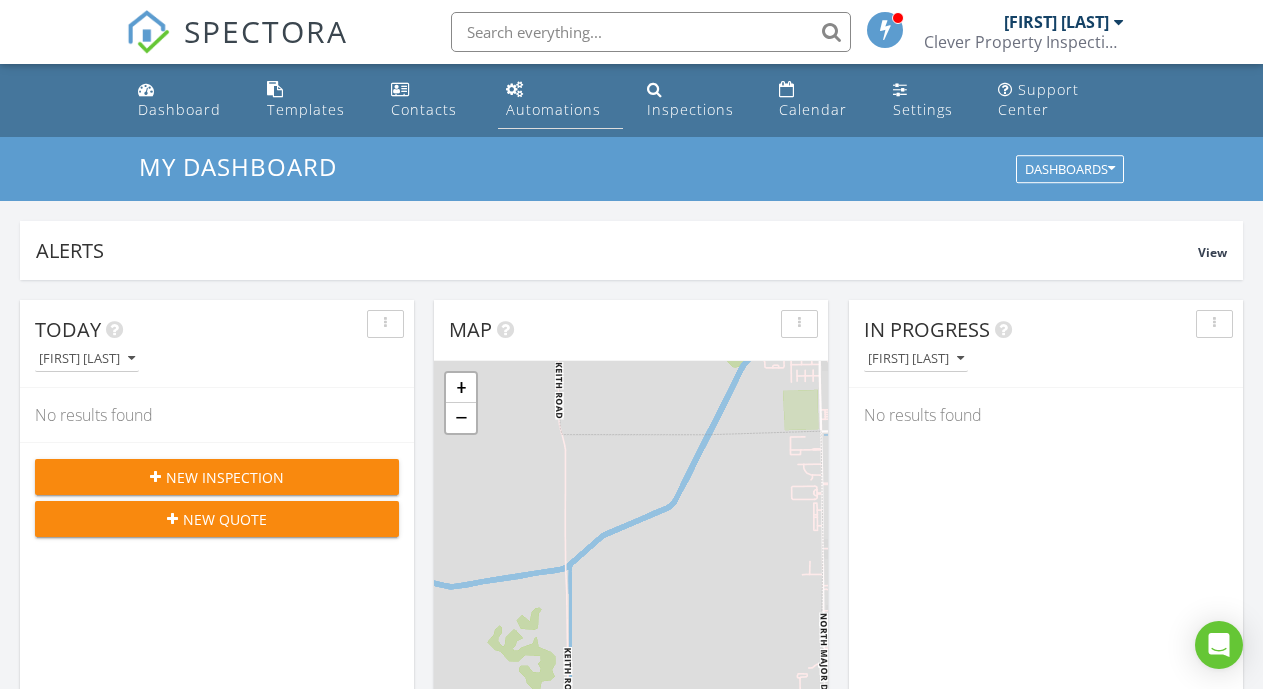 click on "Automations" at bounding box center (553, 109) 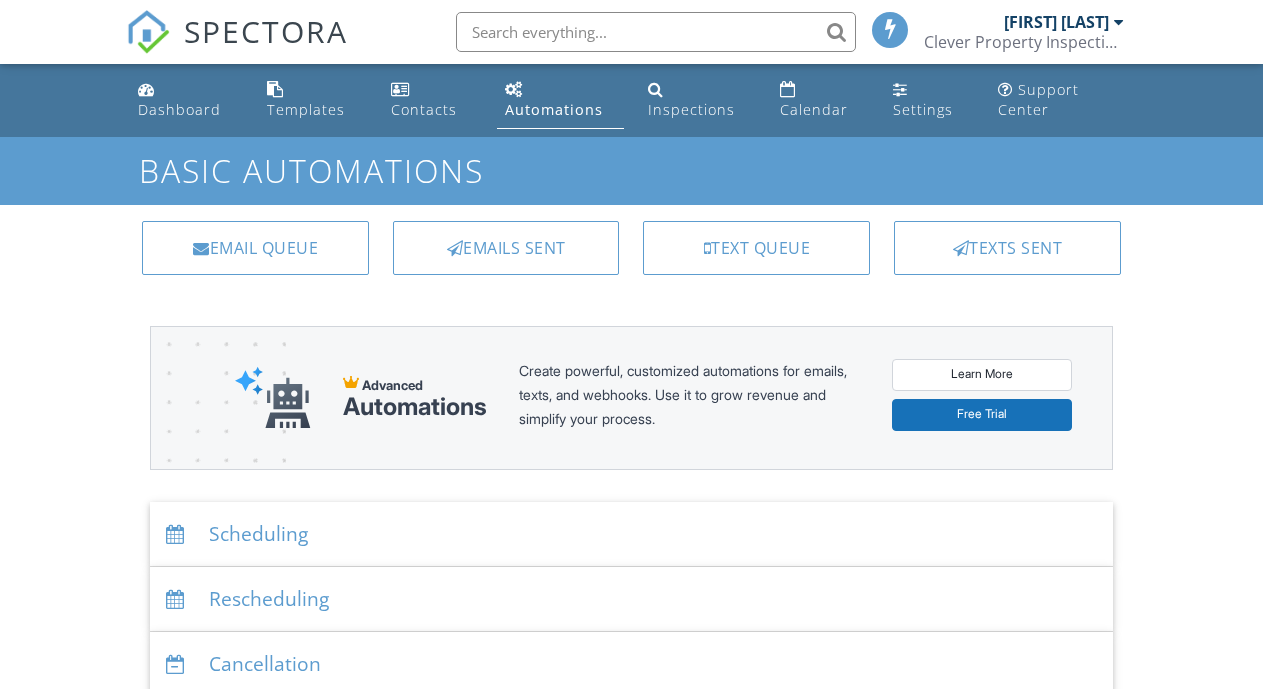 click on "Email Queue" at bounding box center (255, 248) 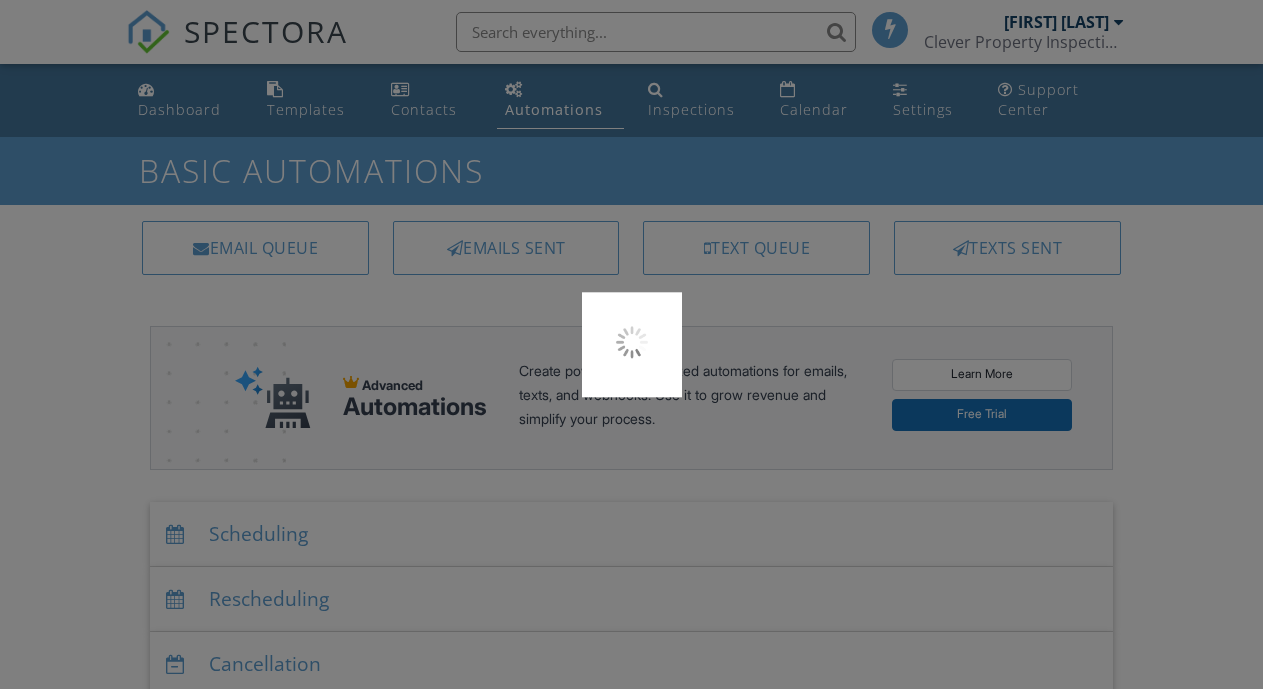 scroll, scrollTop: 0, scrollLeft: 0, axis: both 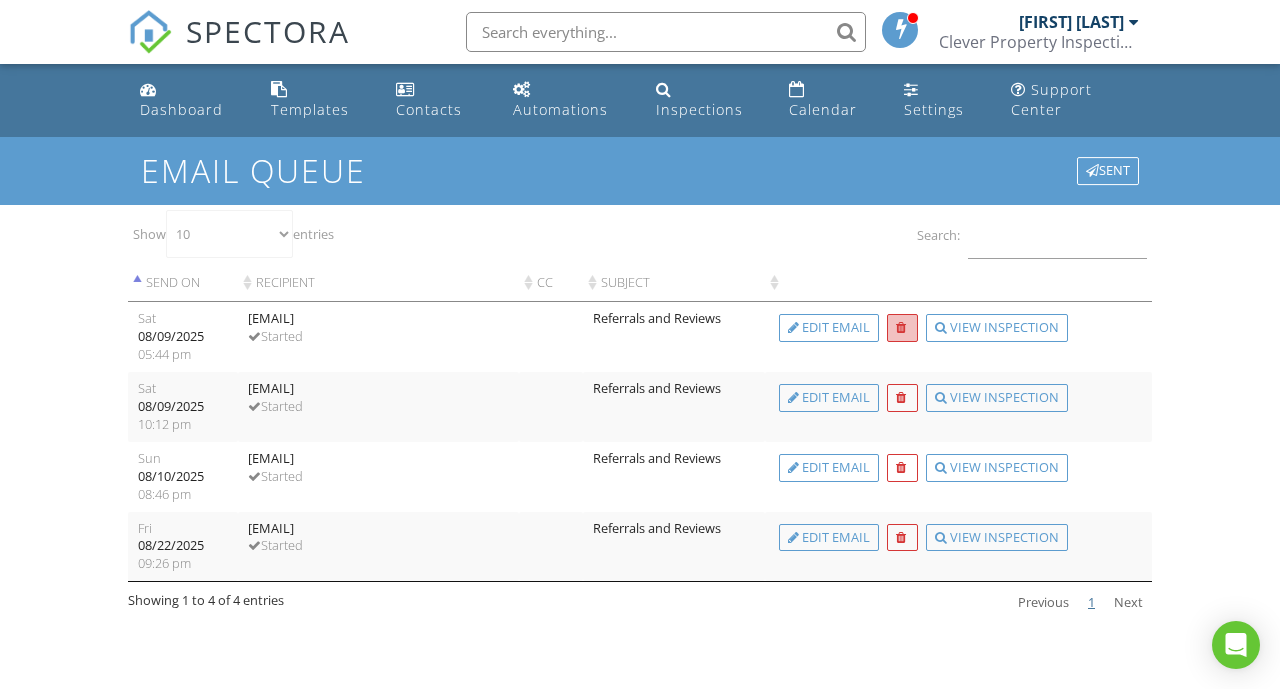 click at bounding box center [902, 328] 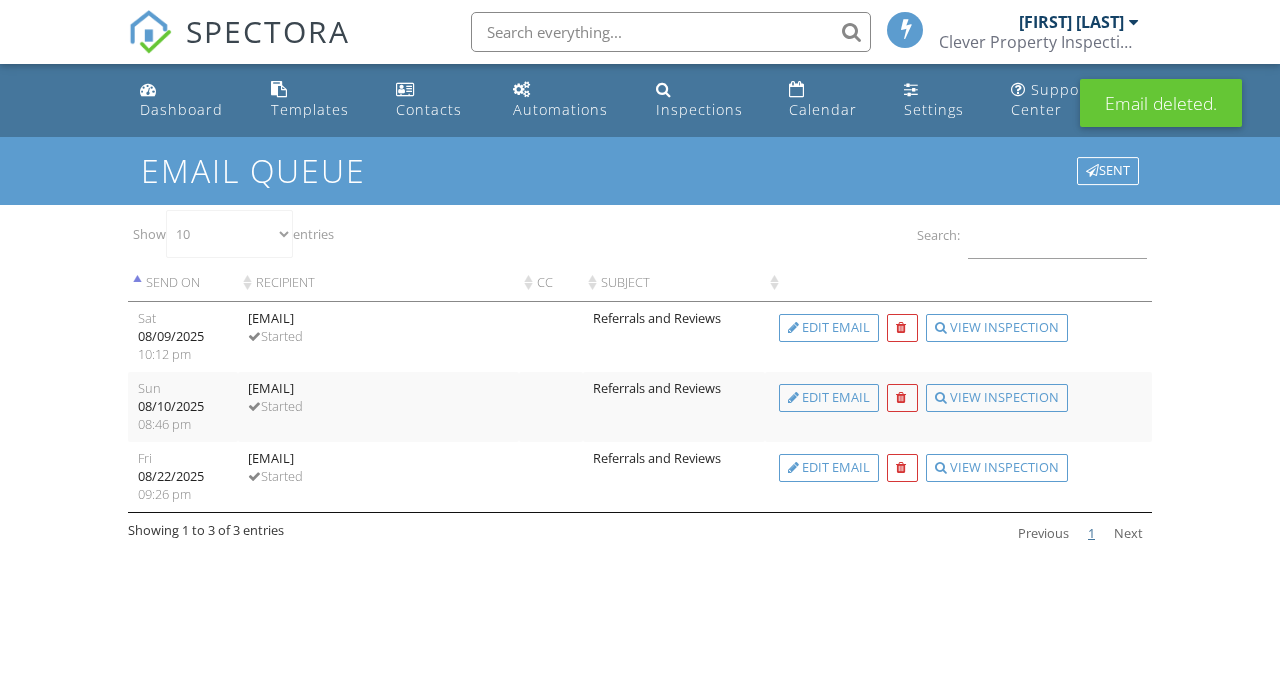 scroll, scrollTop: 0, scrollLeft: 0, axis: both 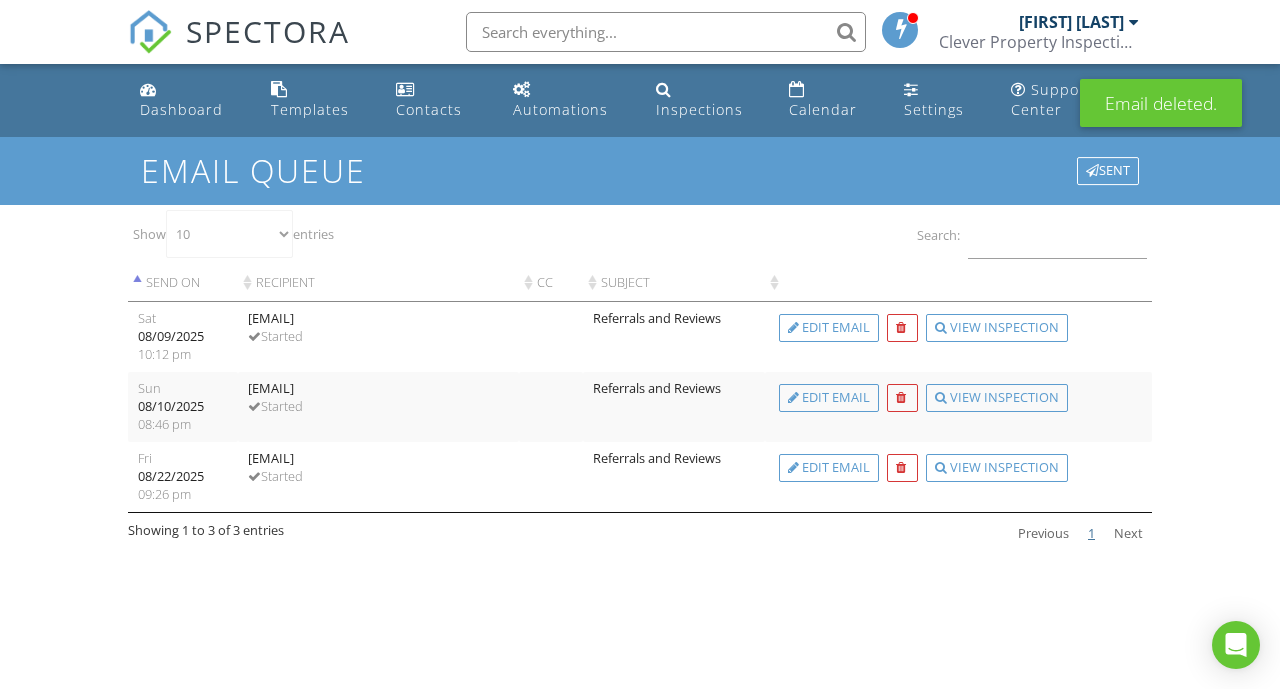 click on "Next" at bounding box center [1128, 534] 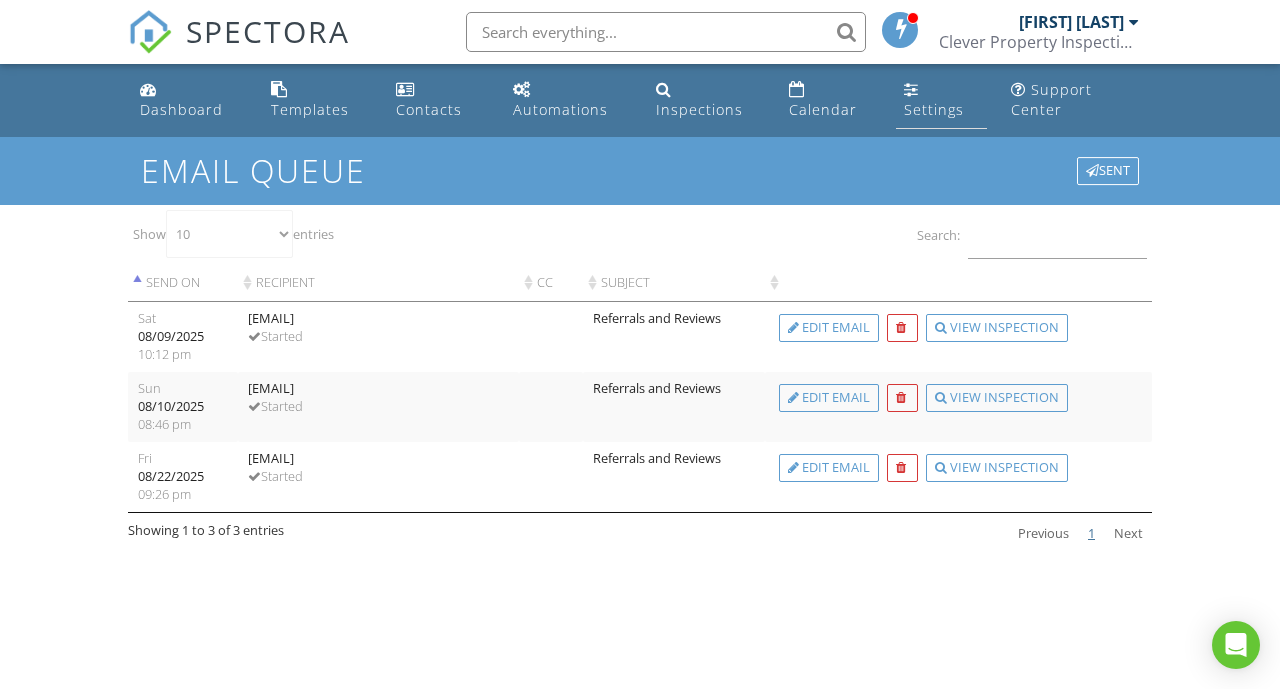 click on "Settings" at bounding box center (941, 100) 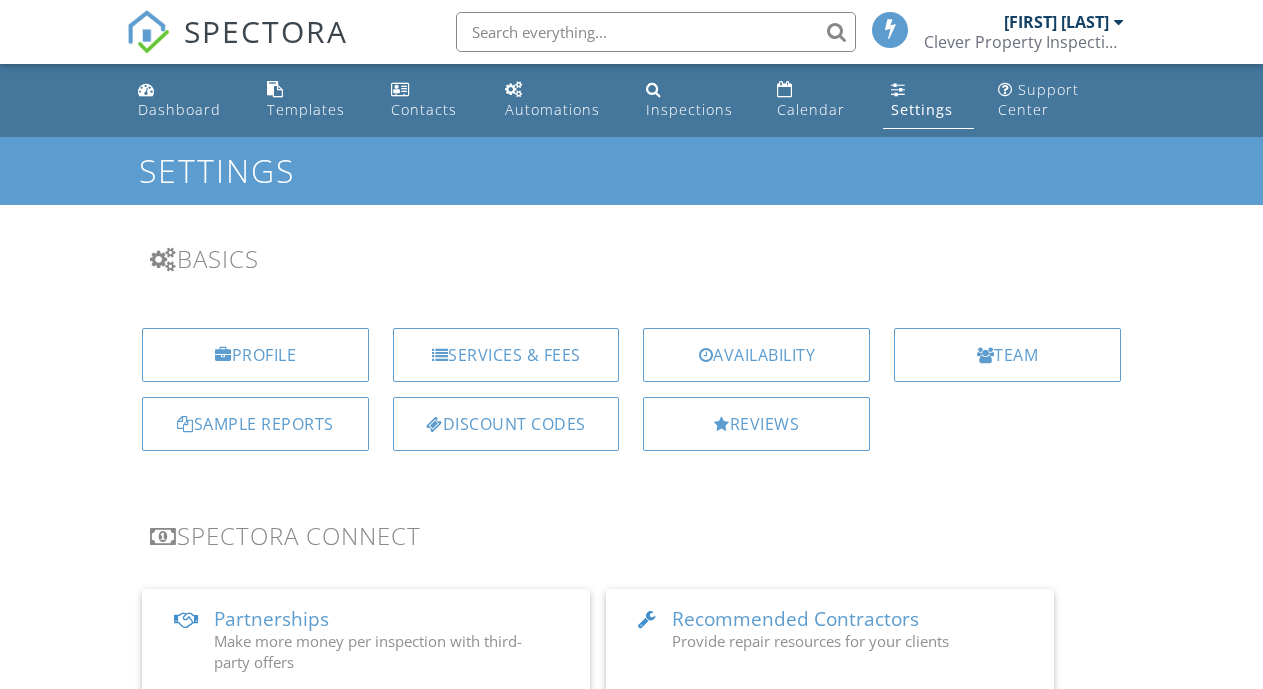 scroll, scrollTop: 360, scrollLeft: 0, axis: vertical 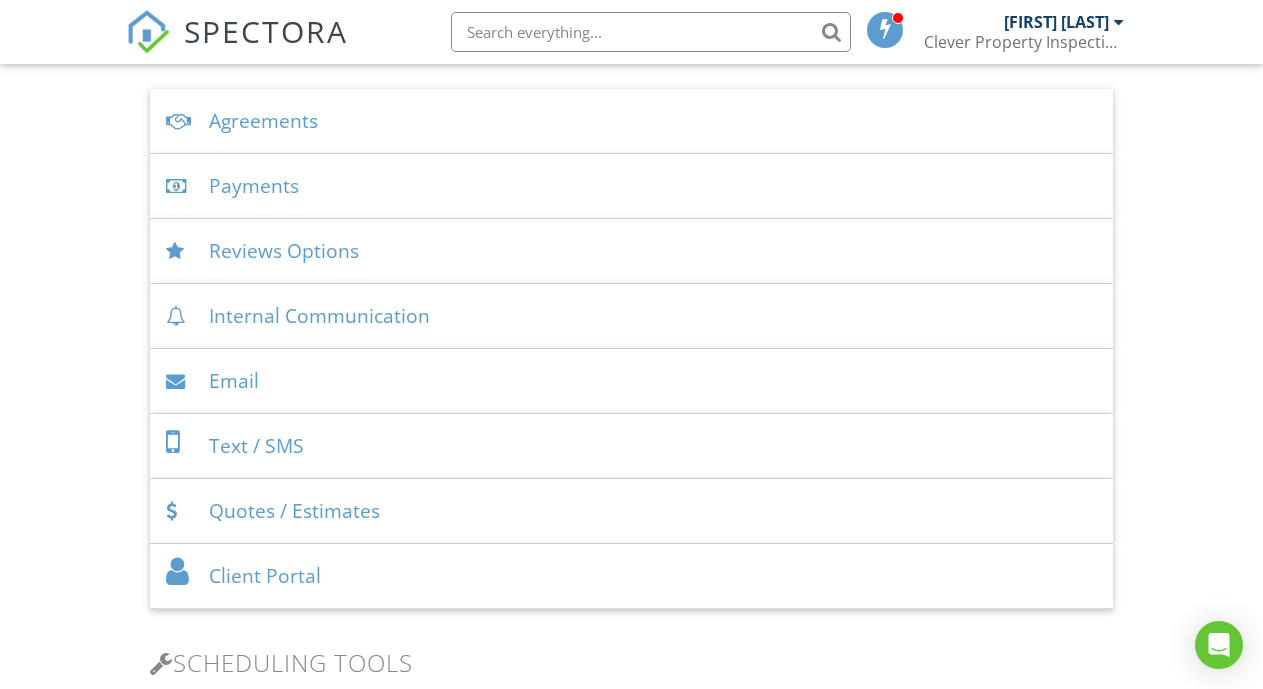 click on "Reviews Options" at bounding box center (631, 251) 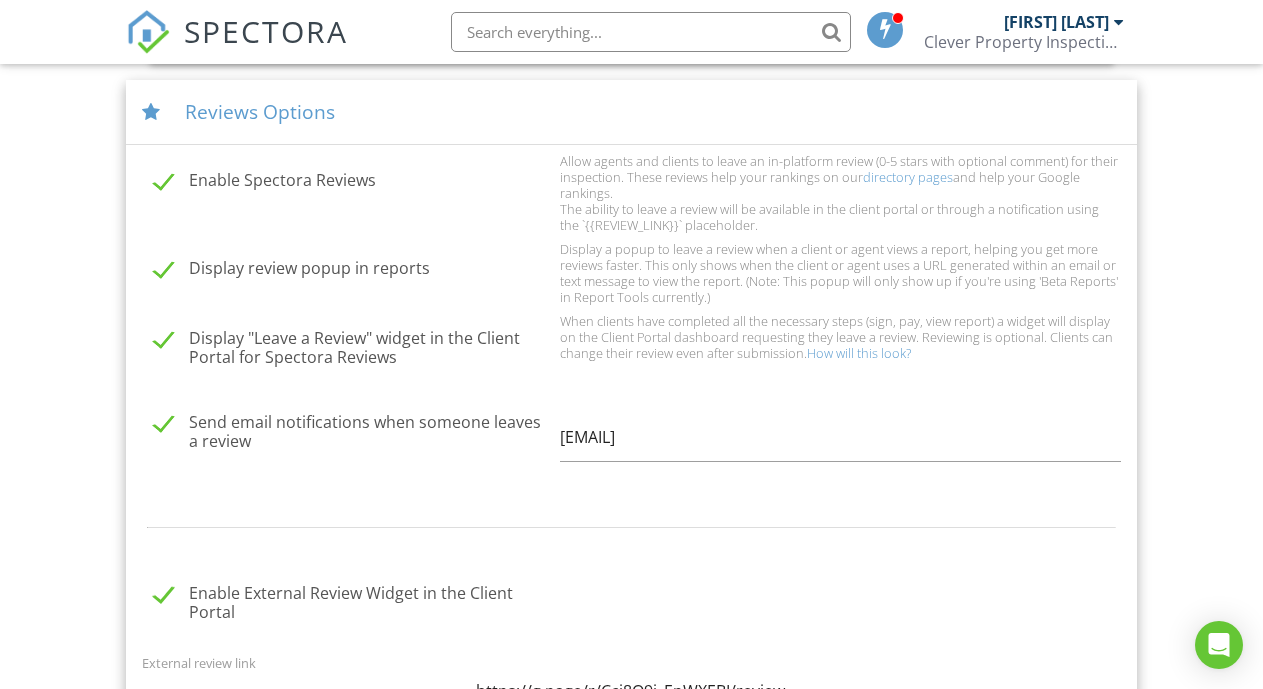 scroll, scrollTop: 851, scrollLeft: 0, axis: vertical 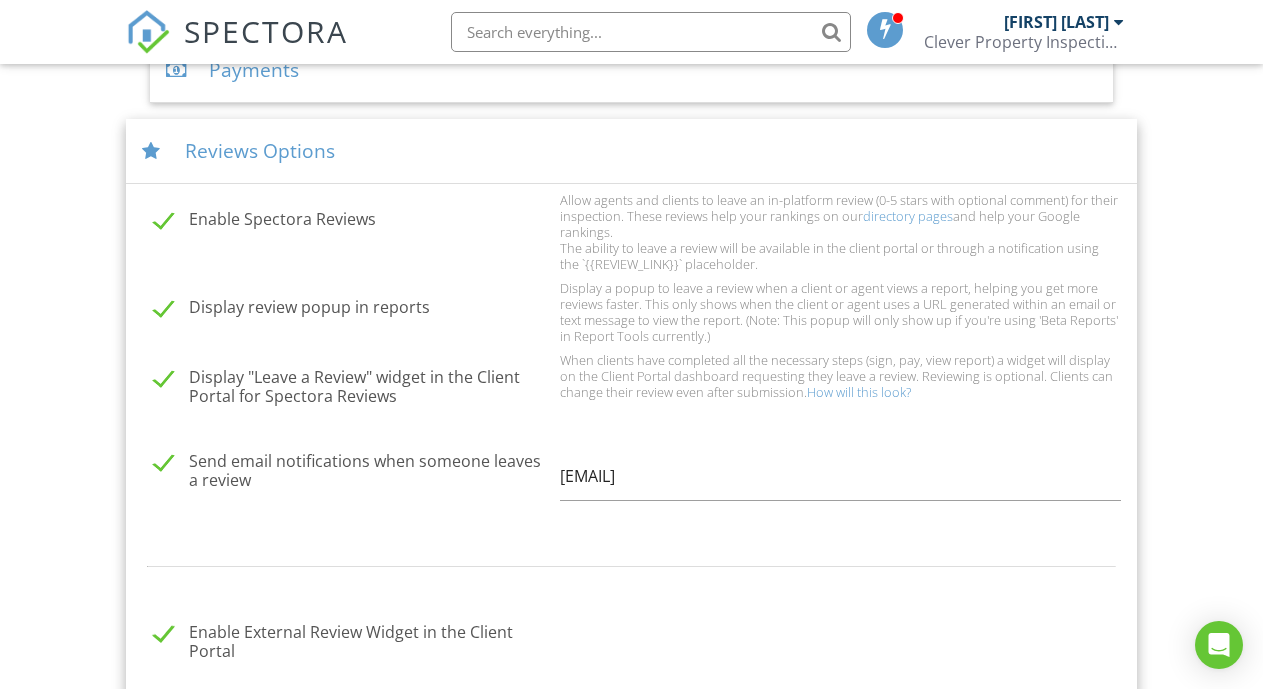 click on "How will this look?" at bounding box center [859, 392] 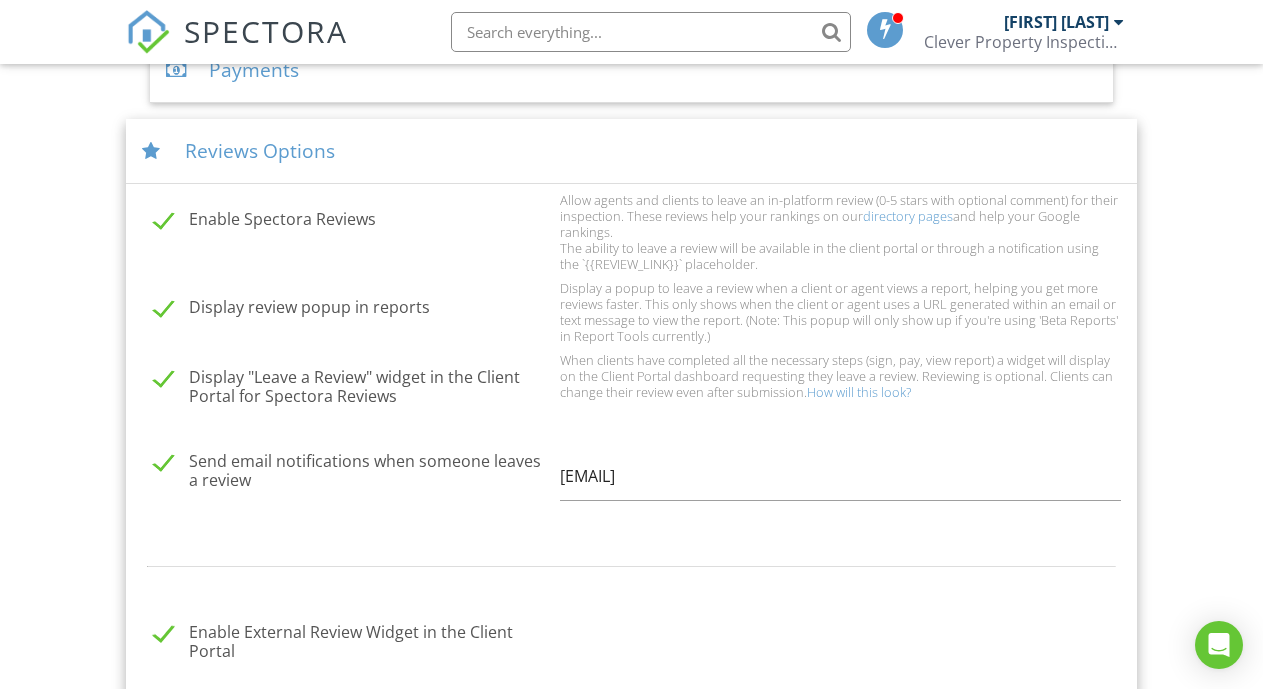 click on "Display "Leave a Review" widget in the Client Portal for Spectora Reviews" at bounding box center (351, 380) 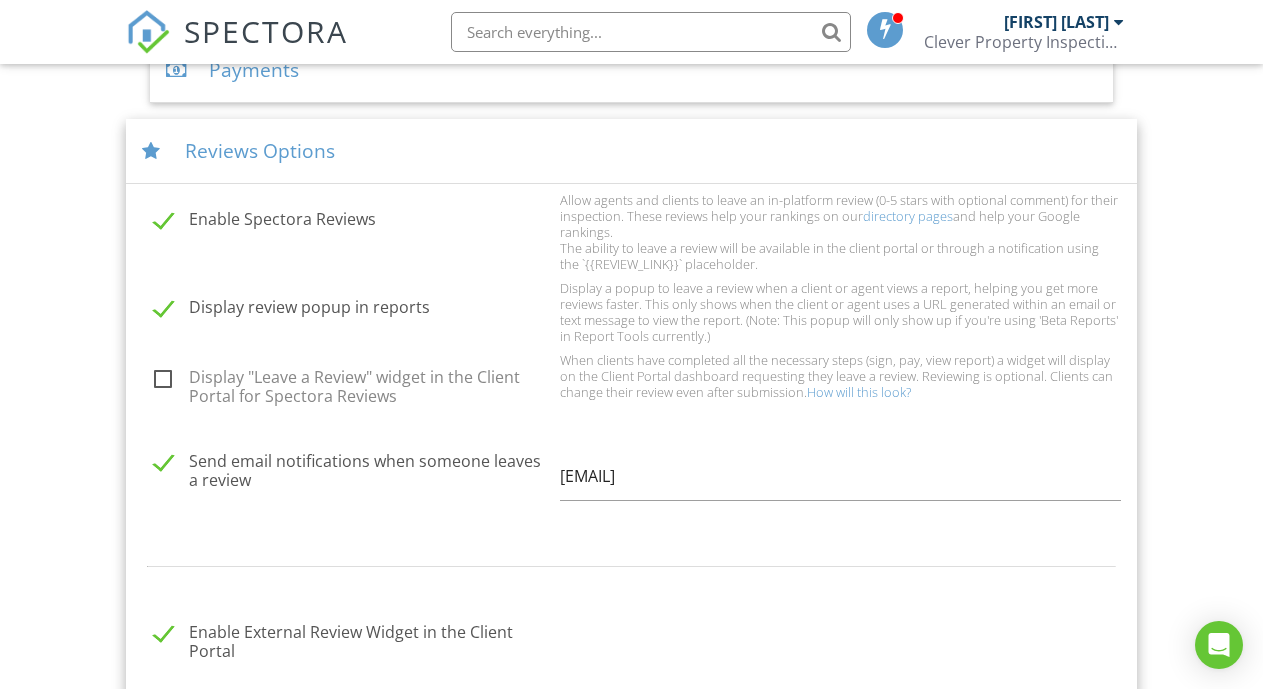 click on "Display "Leave a Review" widget in the Client Portal for Spectora Reviews" at bounding box center (351, 380) 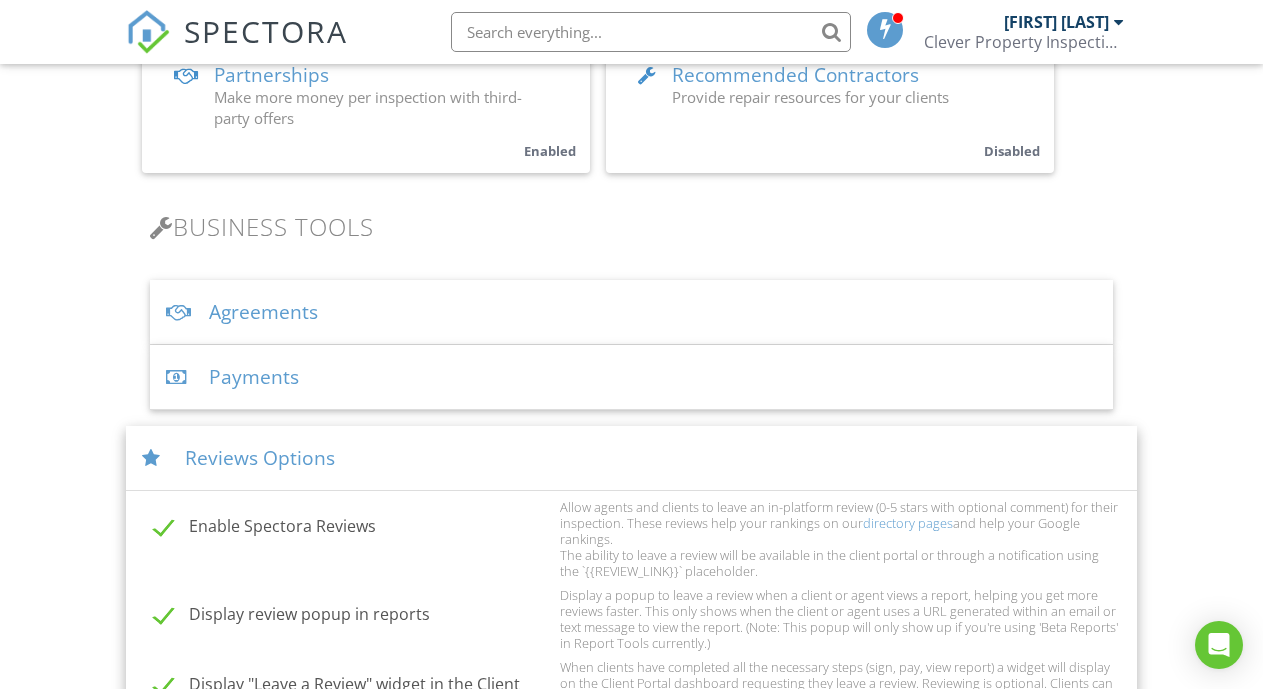 scroll, scrollTop: 477, scrollLeft: 0, axis: vertical 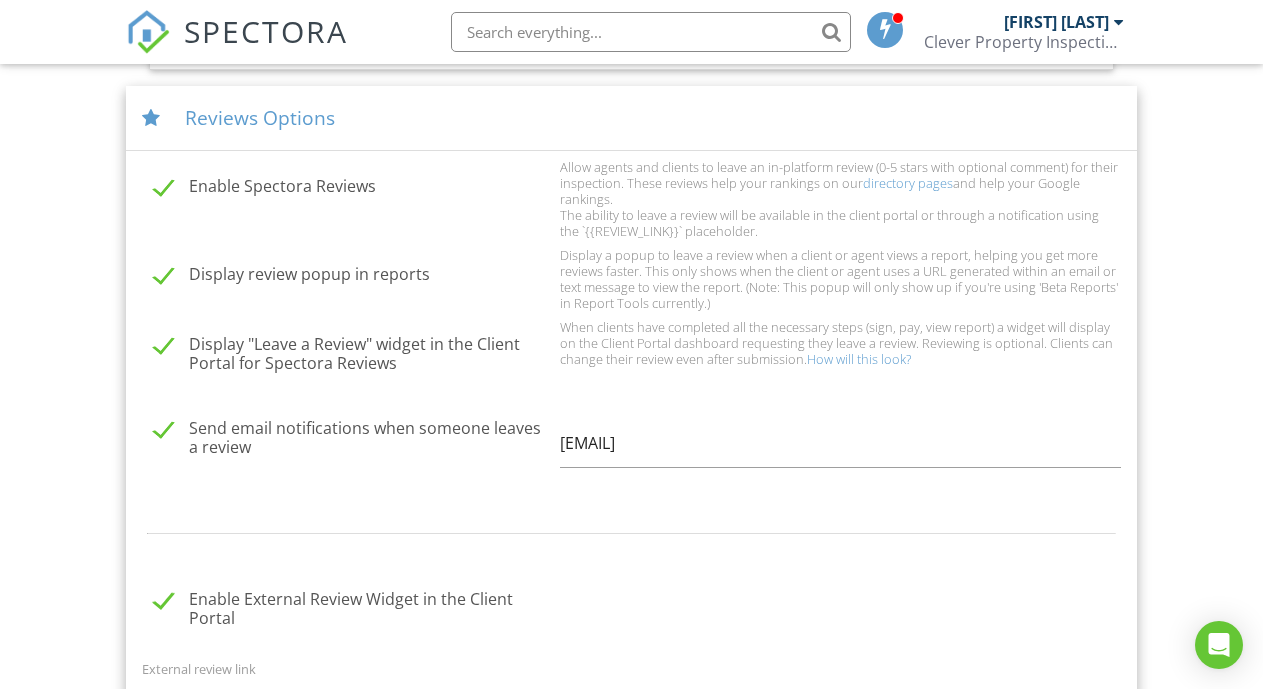 click on "directory pages" at bounding box center (908, 183) 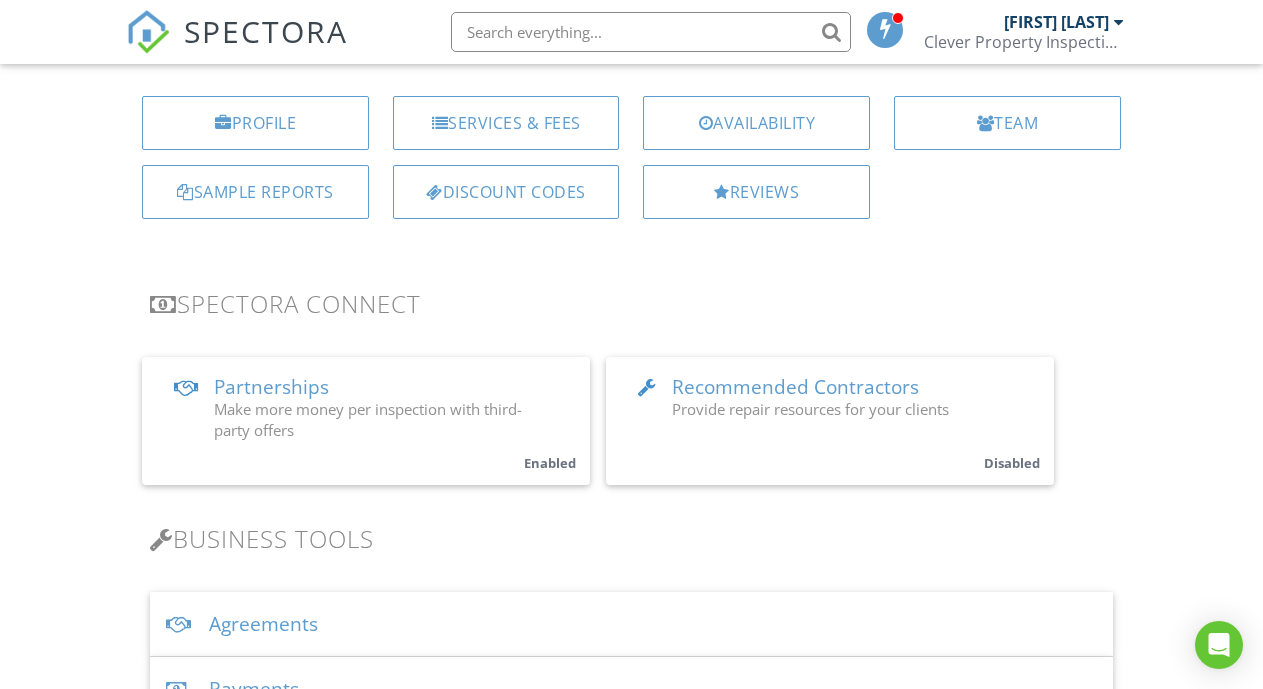 scroll, scrollTop: 88, scrollLeft: 0, axis: vertical 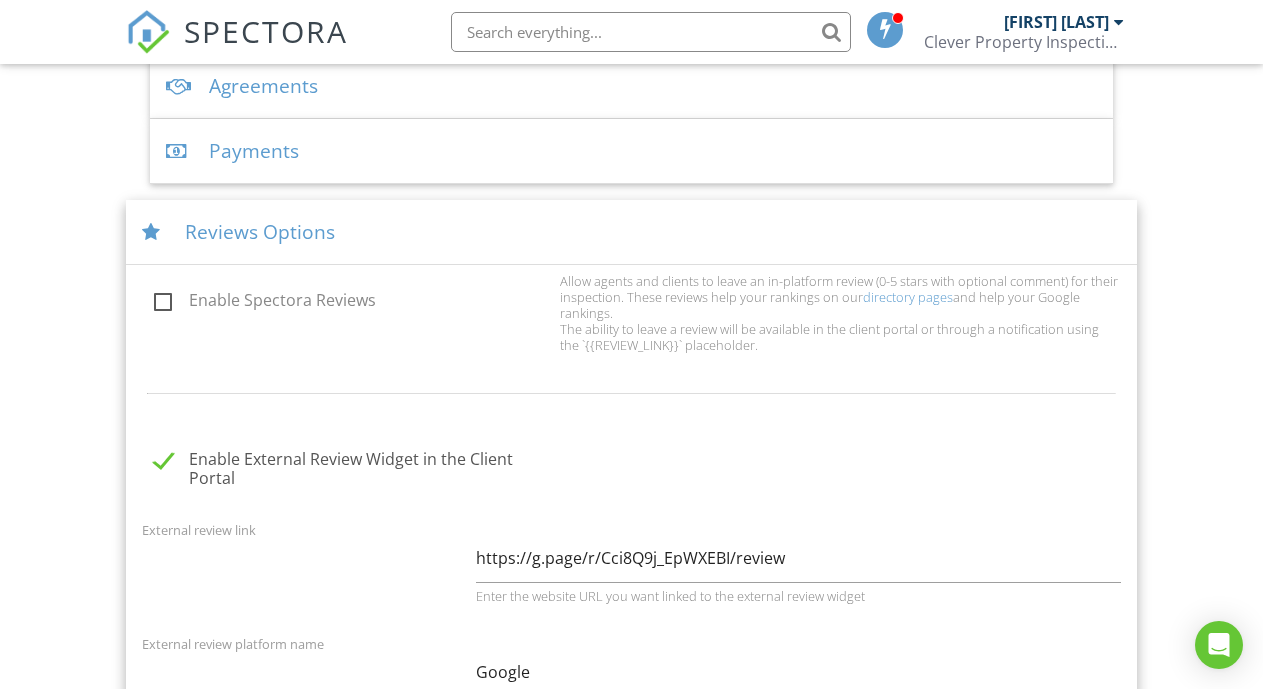 click on "Enable Spectora Reviews" at bounding box center (351, 303) 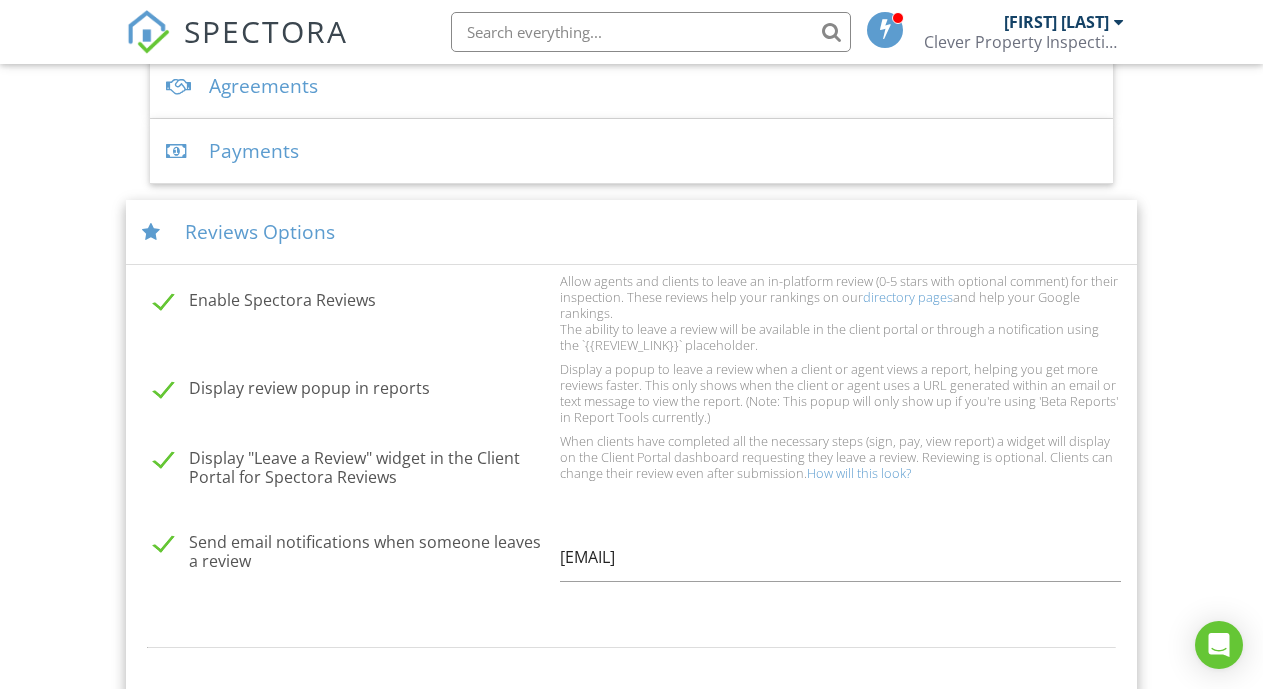 click on "Display review popup in reports" at bounding box center [351, 391] 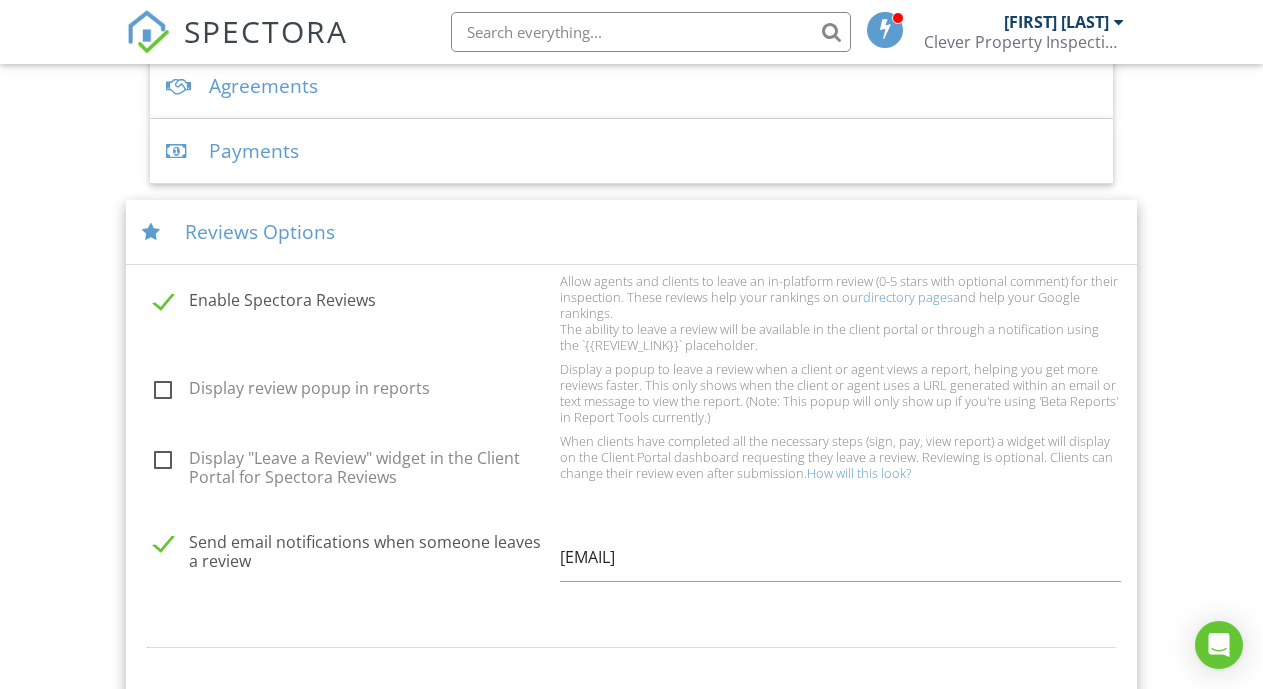 checkbox on "false" 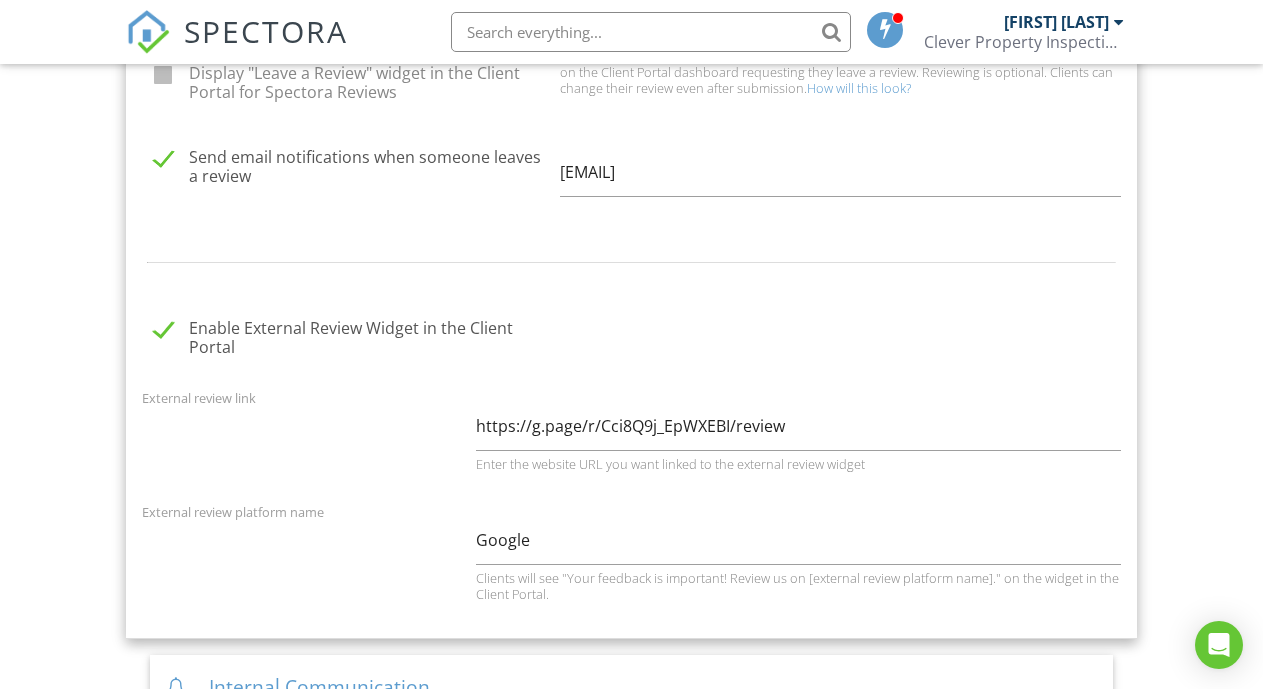 scroll, scrollTop: 1161, scrollLeft: 0, axis: vertical 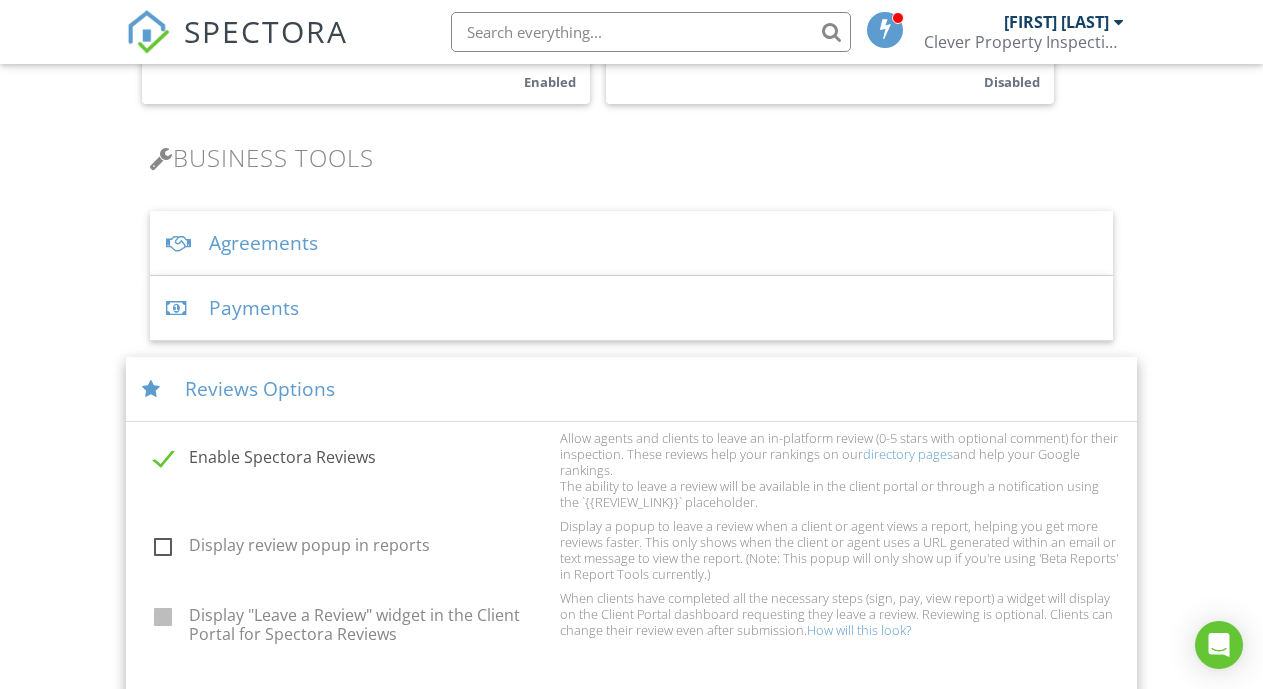 click on "Display review popup in reports" at bounding box center [351, 548] 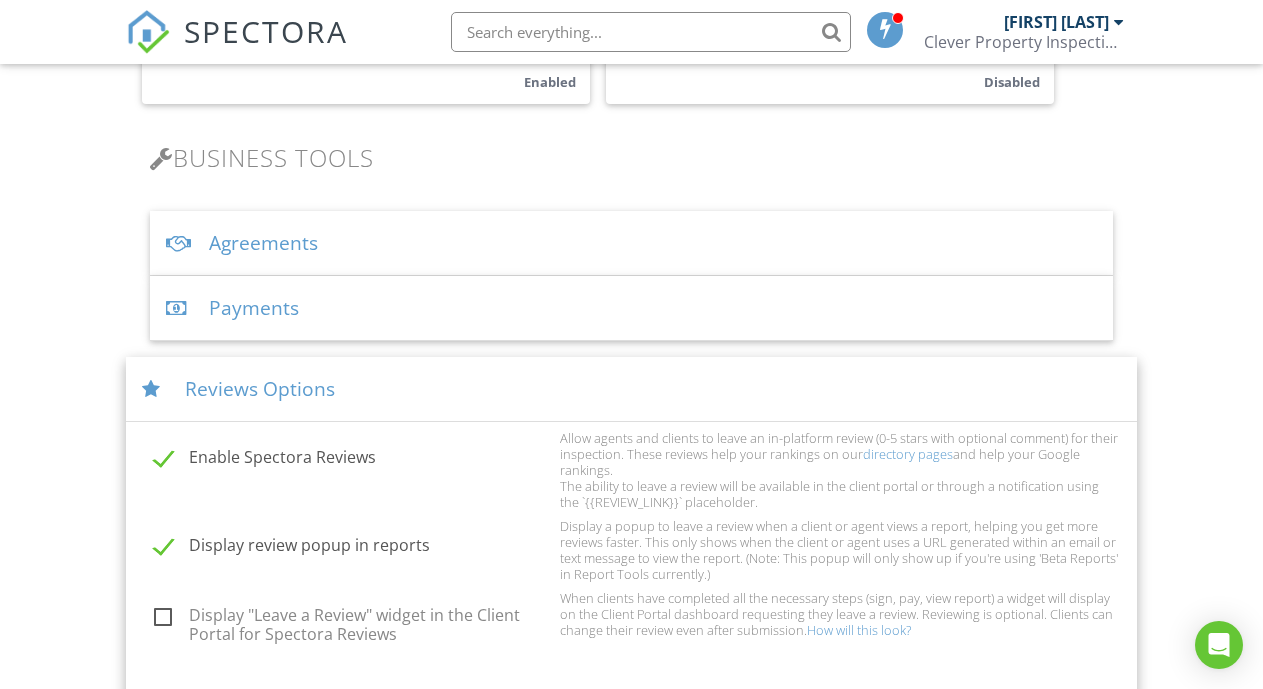 click on "Display "Leave a Review" widget in the Client Portal for Spectora Reviews" at bounding box center (351, 618) 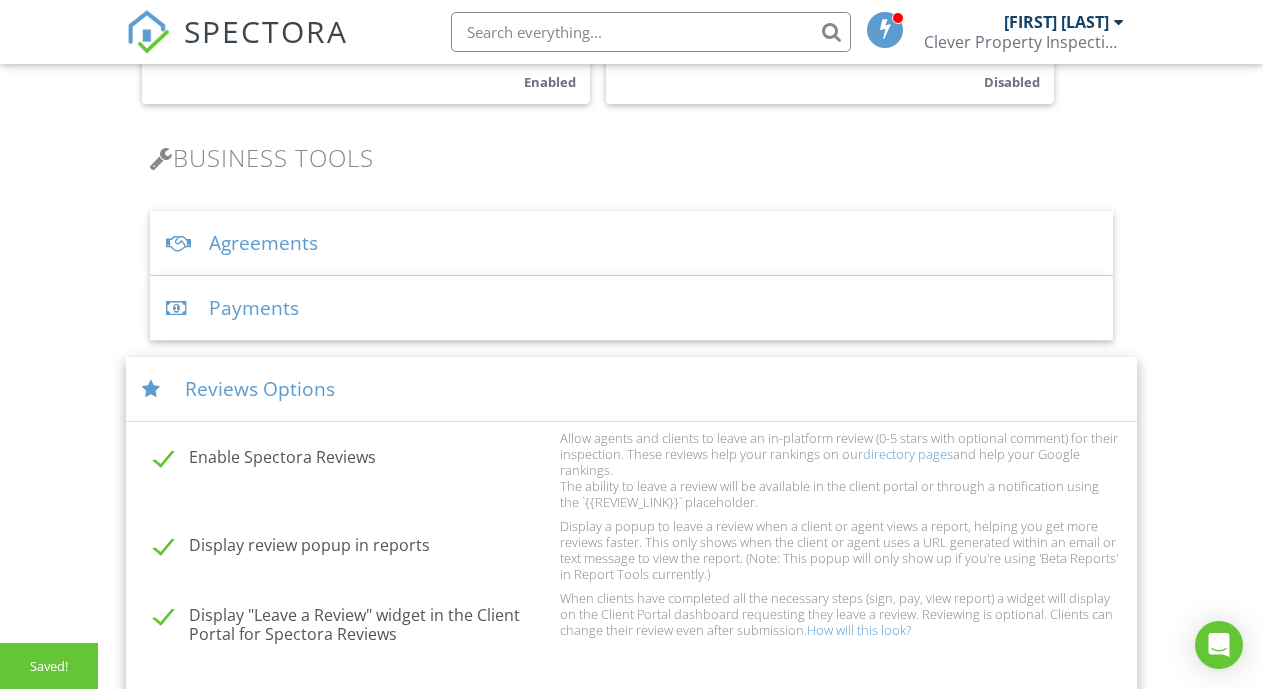 click on "Display review popup in reports" at bounding box center [351, 548] 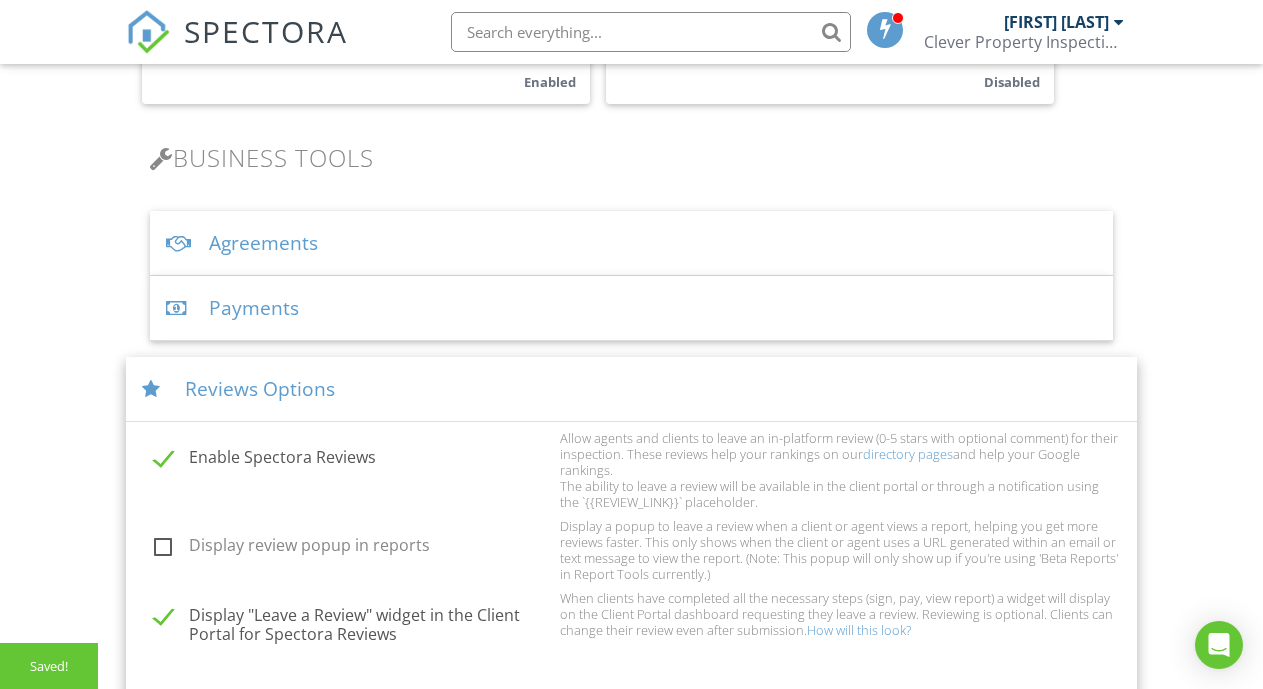 checkbox on "false" 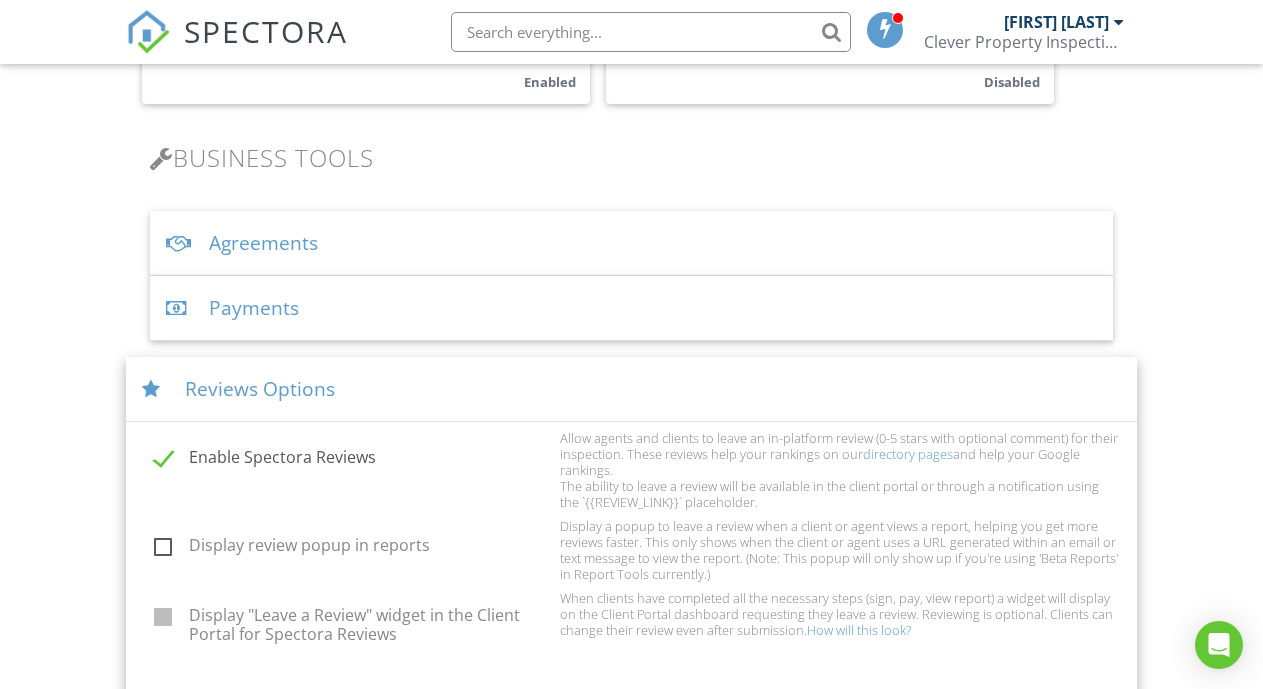 click on "Display "Leave a Review" widget in the Client Portal for Spectora Reviews" at bounding box center (351, 618) 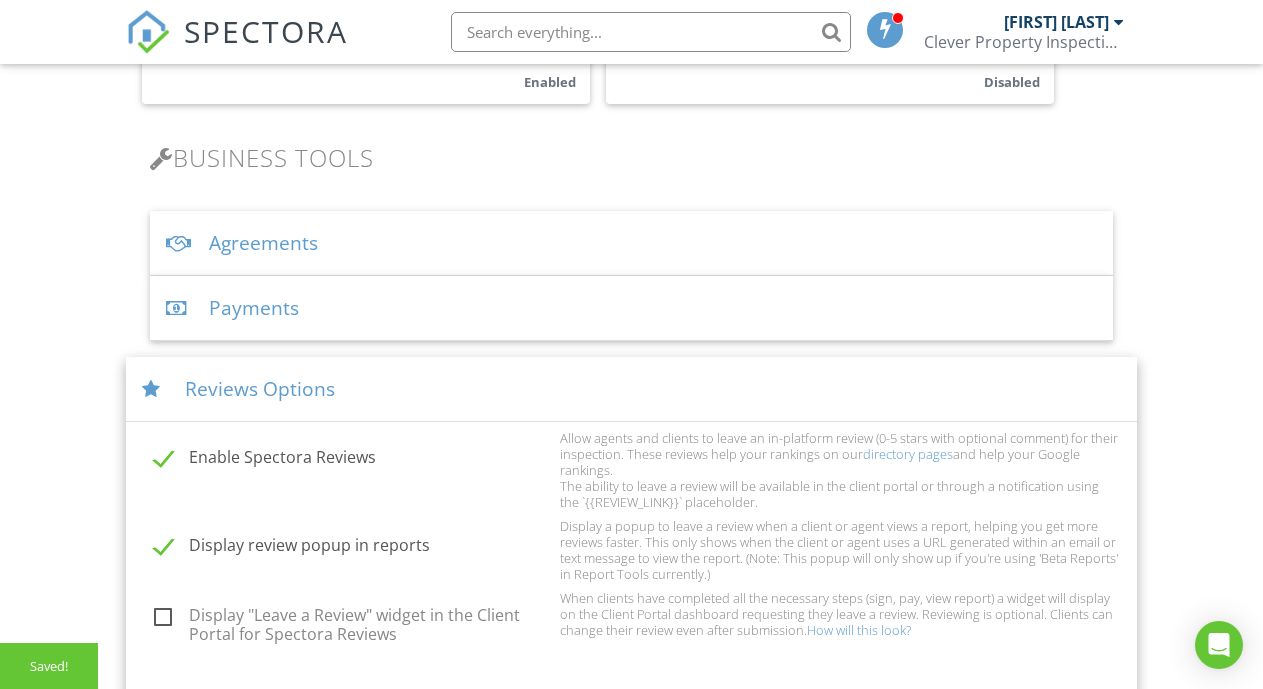 click on "Enable Spectora Reviews" at bounding box center (351, 460) 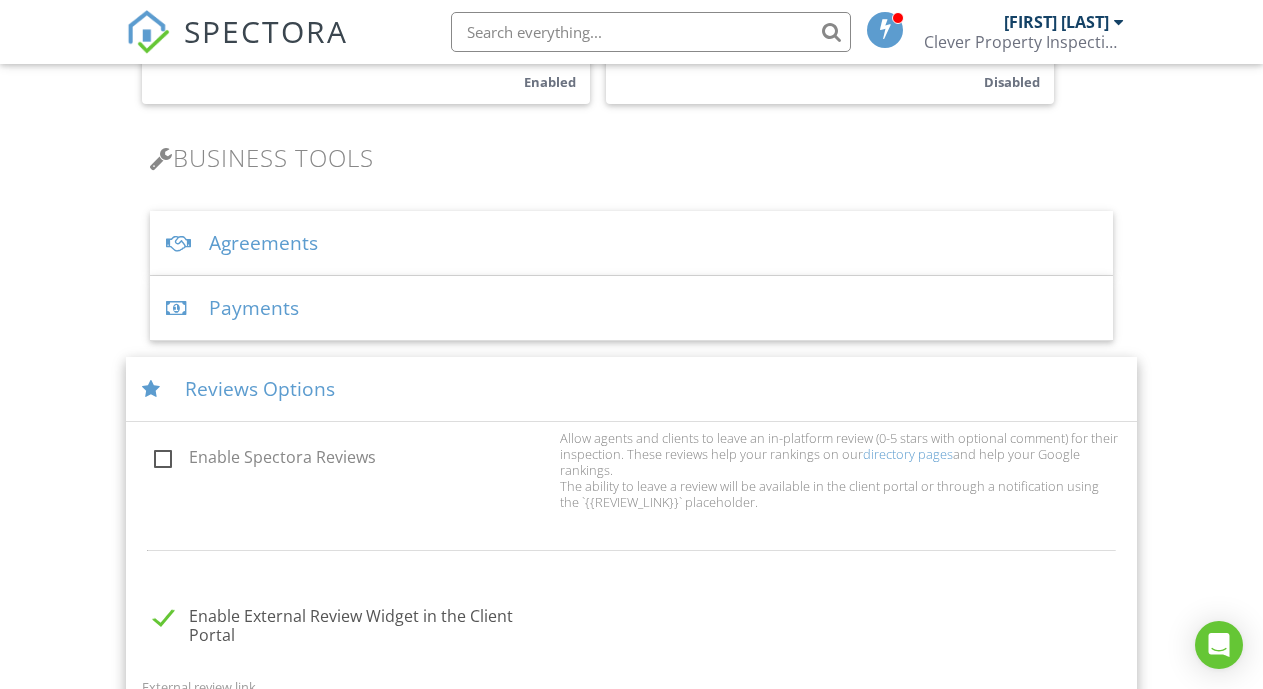 click on "Enable Spectora Reviews" at bounding box center [351, 460] 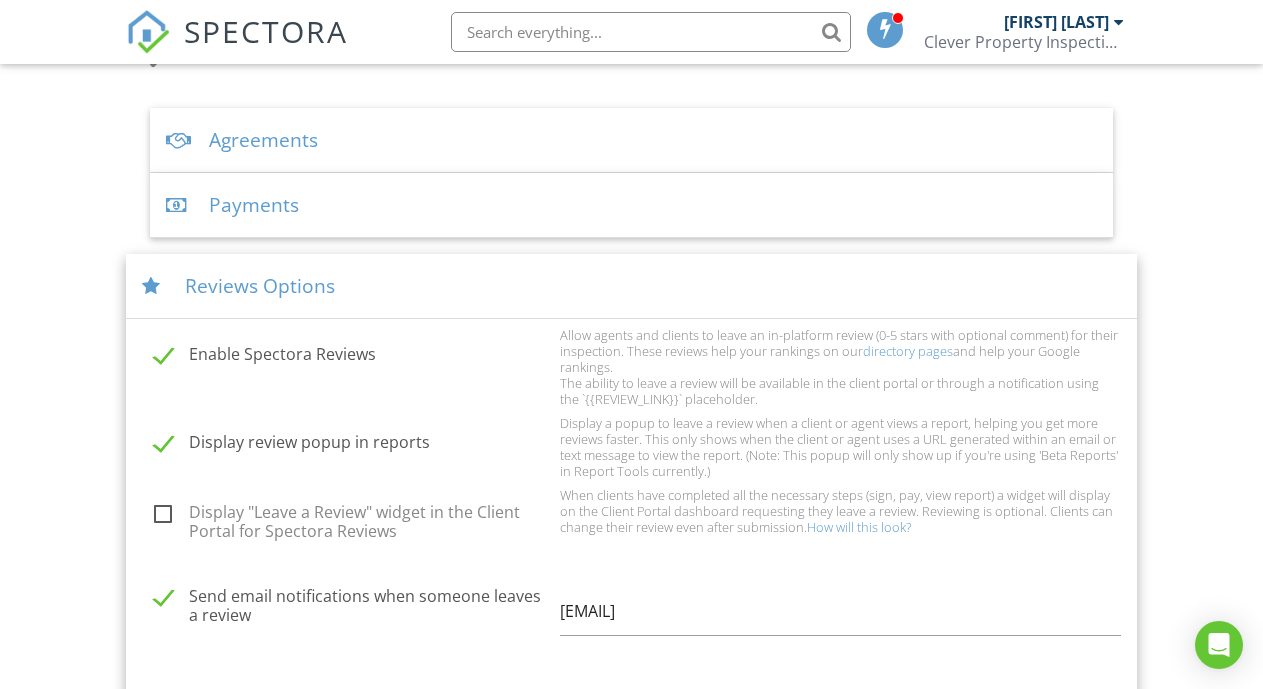 scroll, scrollTop: 768, scrollLeft: 0, axis: vertical 